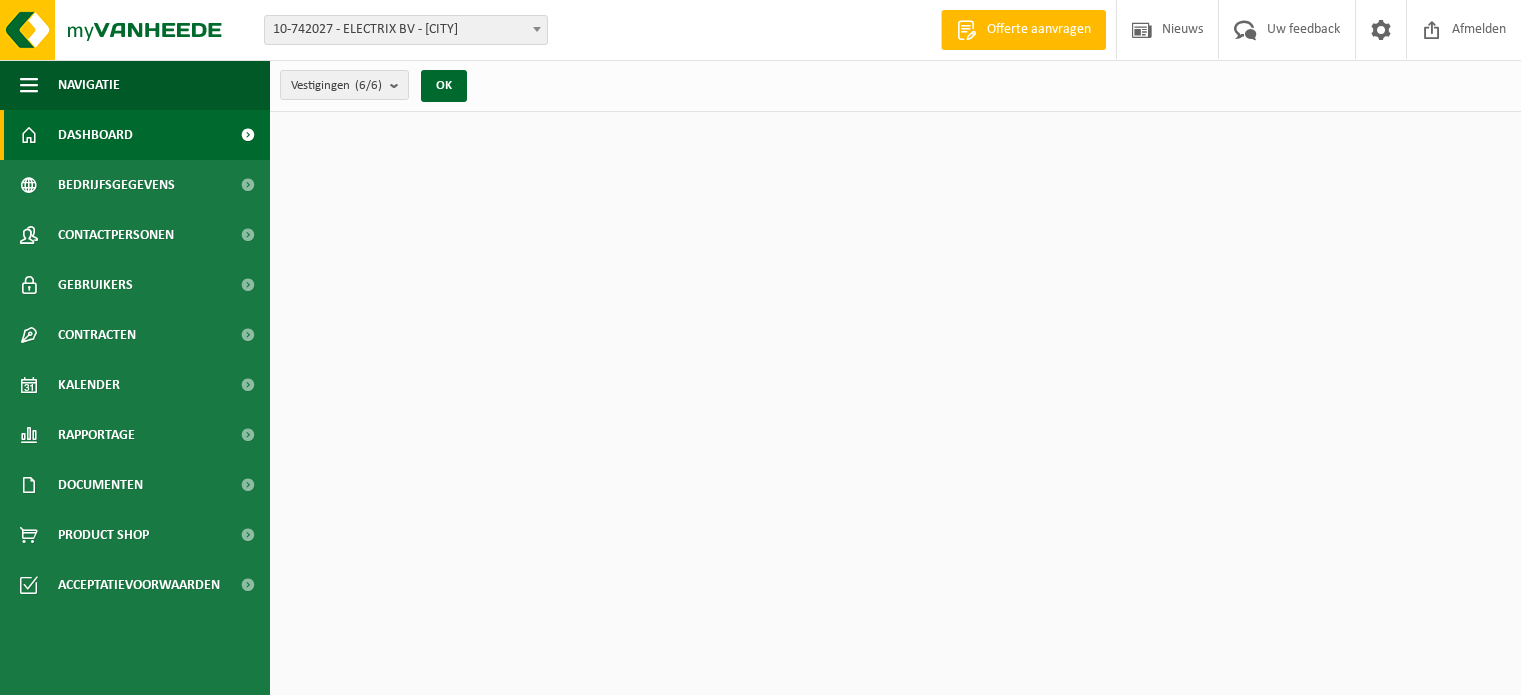 scroll, scrollTop: 0, scrollLeft: 0, axis: both 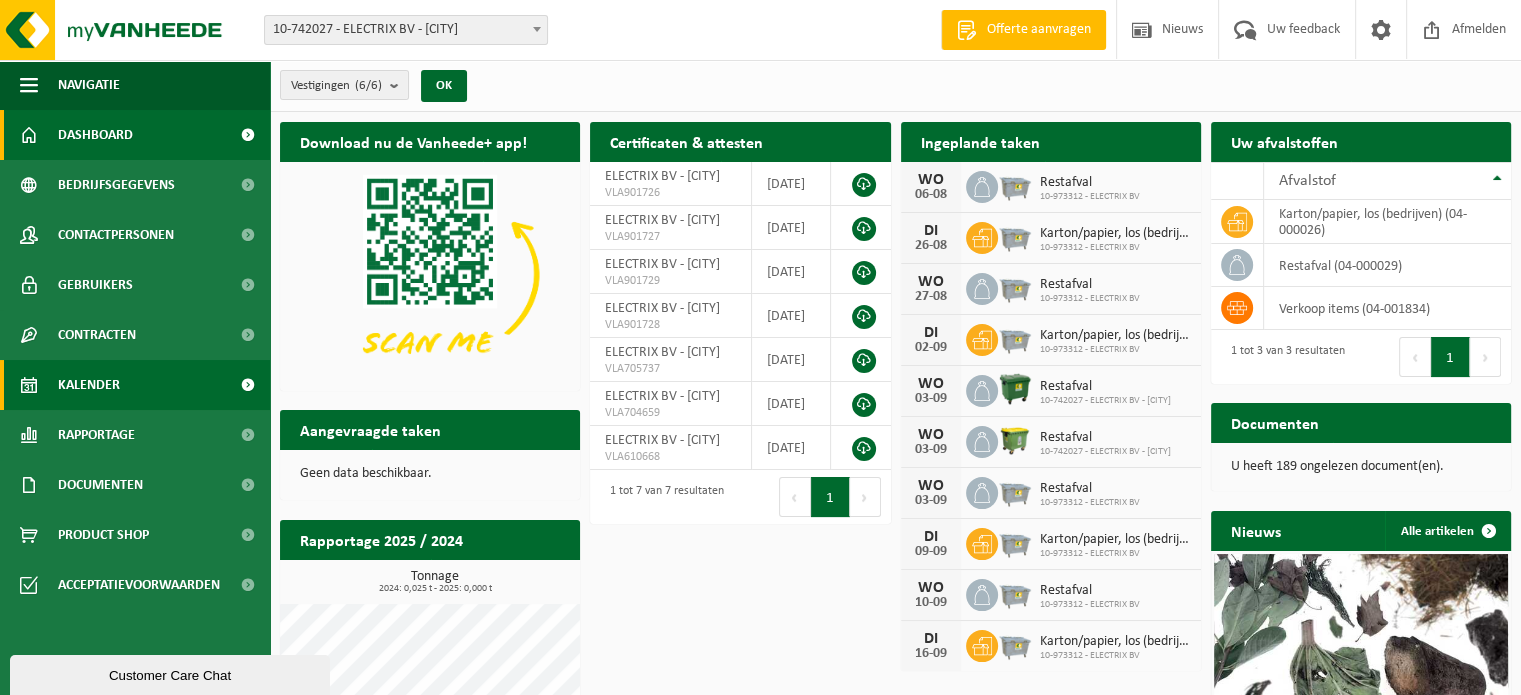 click on "Kalender" at bounding box center [89, 385] 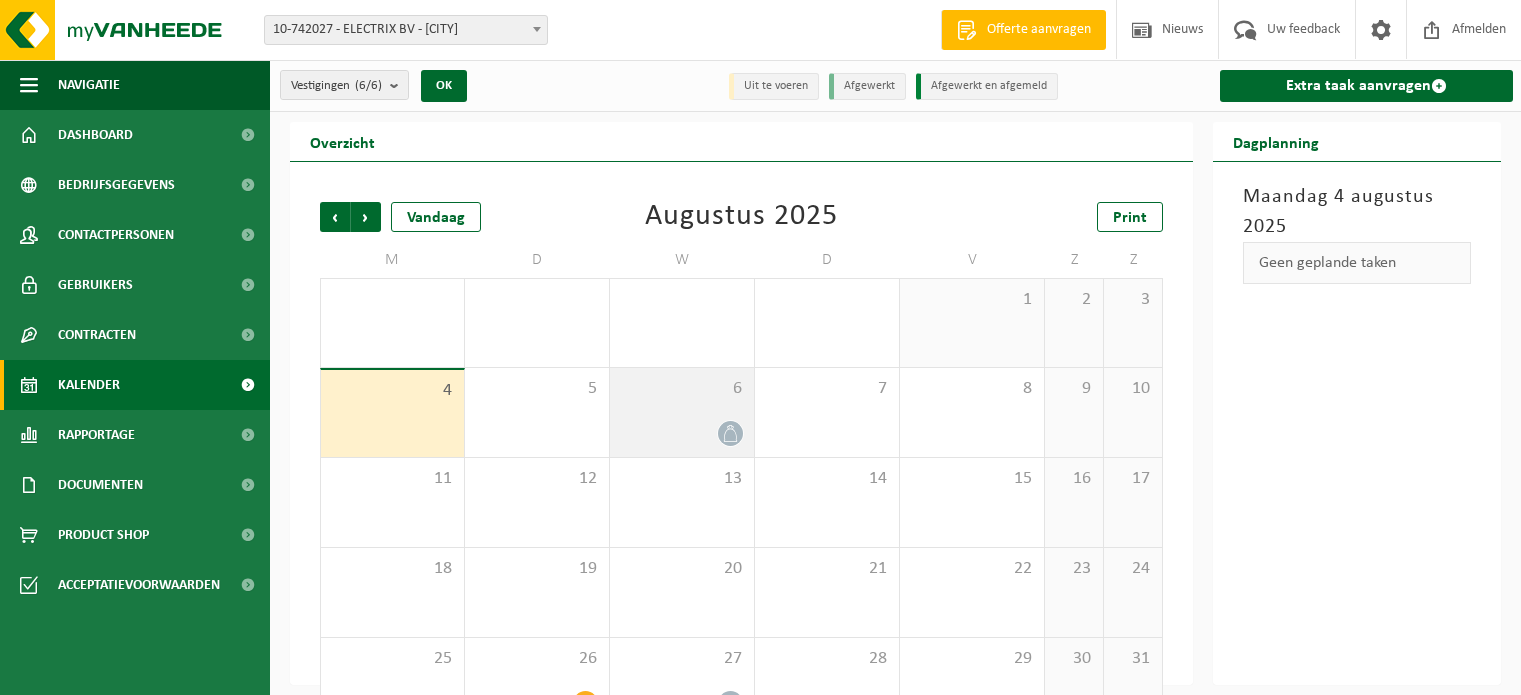 scroll, scrollTop: 0, scrollLeft: 0, axis: both 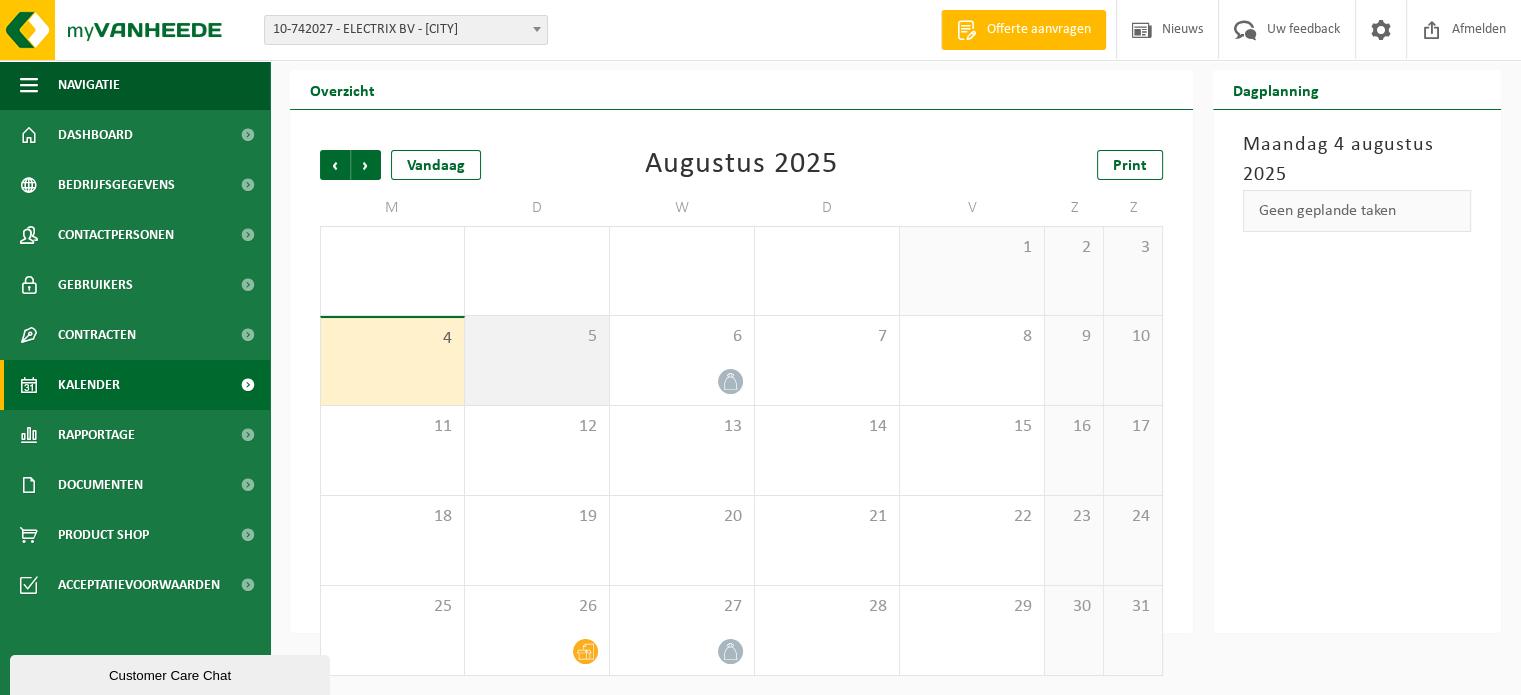 click on "5" at bounding box center [537, 360] 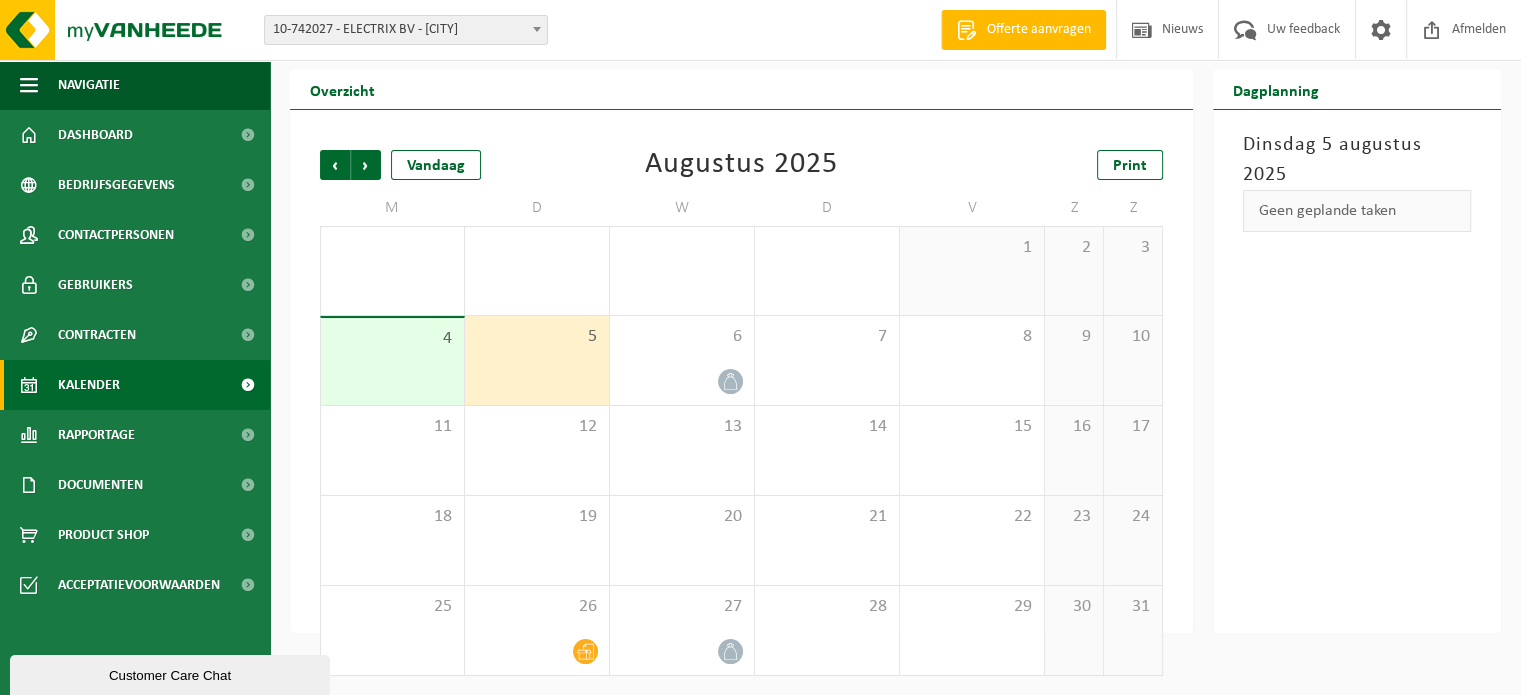 click on "5" at bounding box center (537, 360) 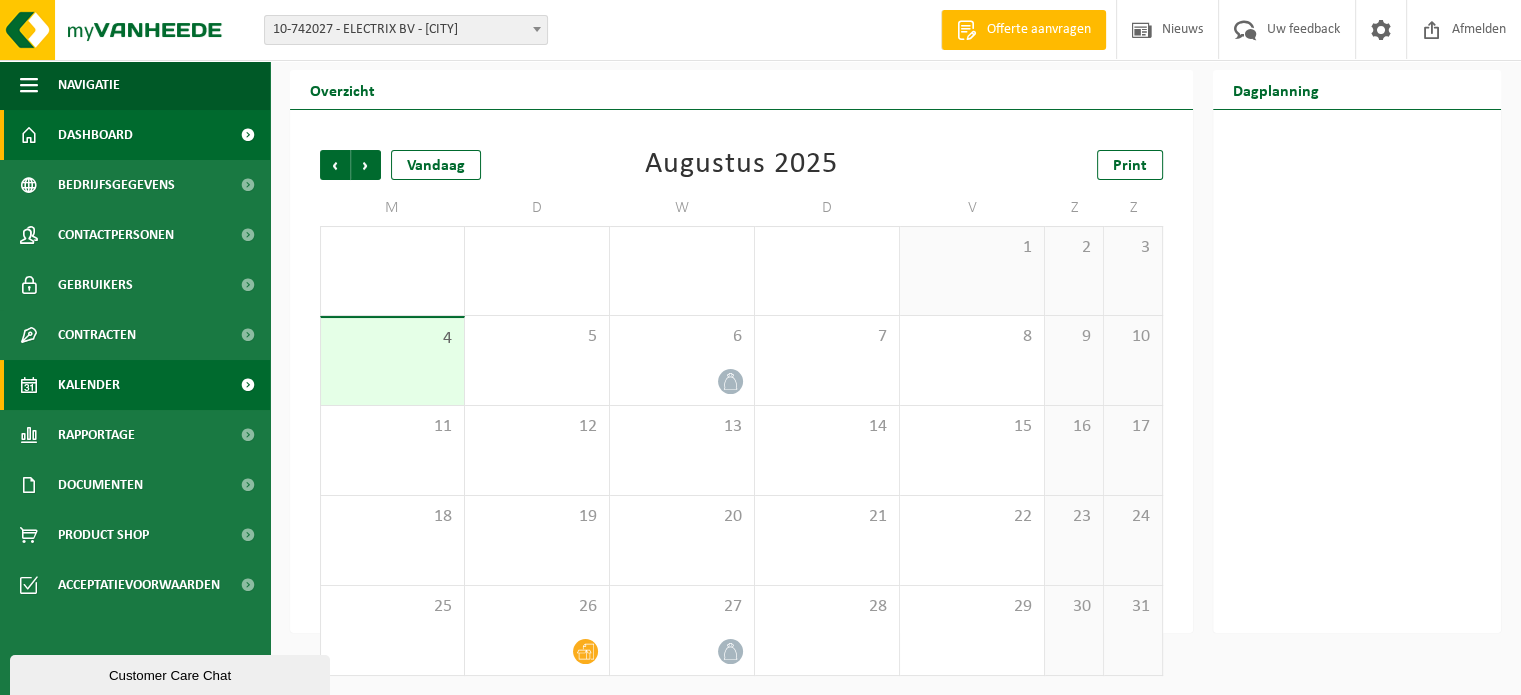 click on "Dashboard" at bounding box center (95, 135) 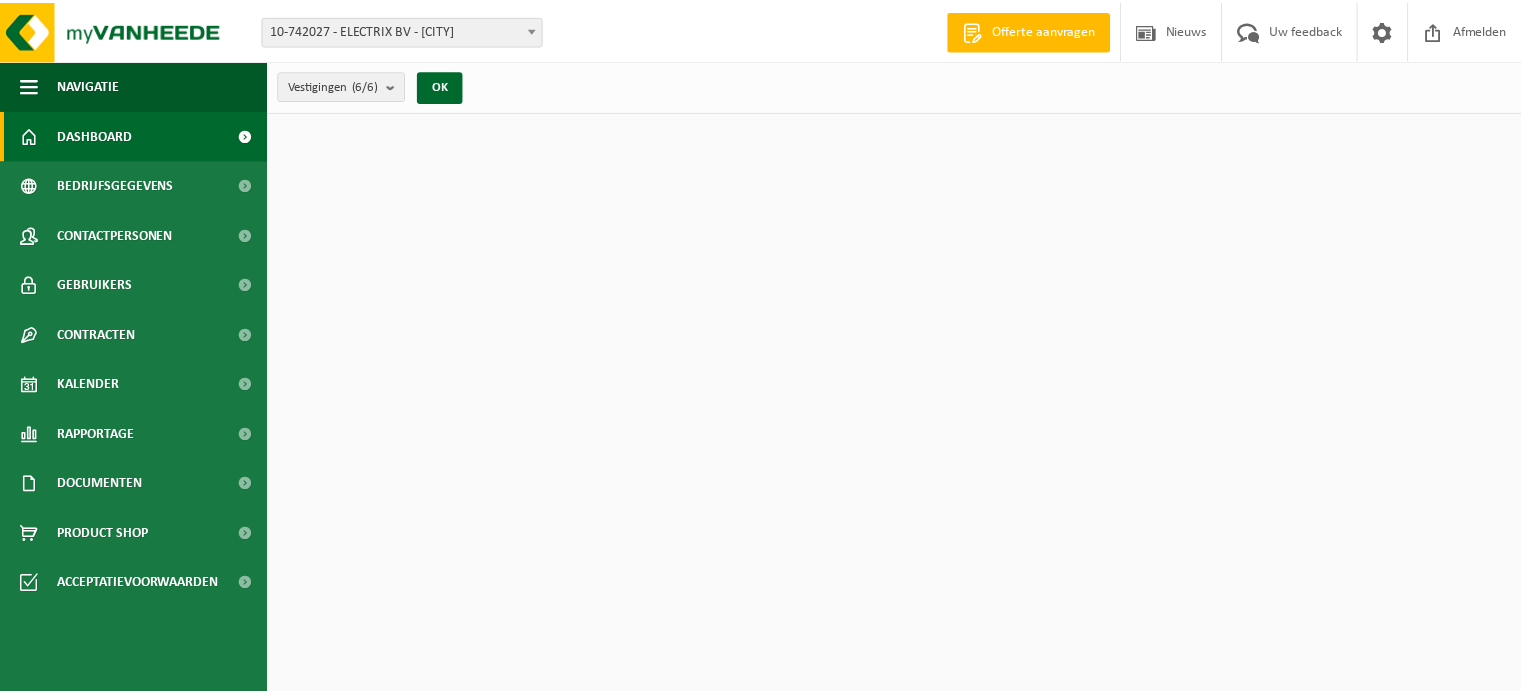 scroll, scrollTop: 0, scrollLeft: 0, axis: both 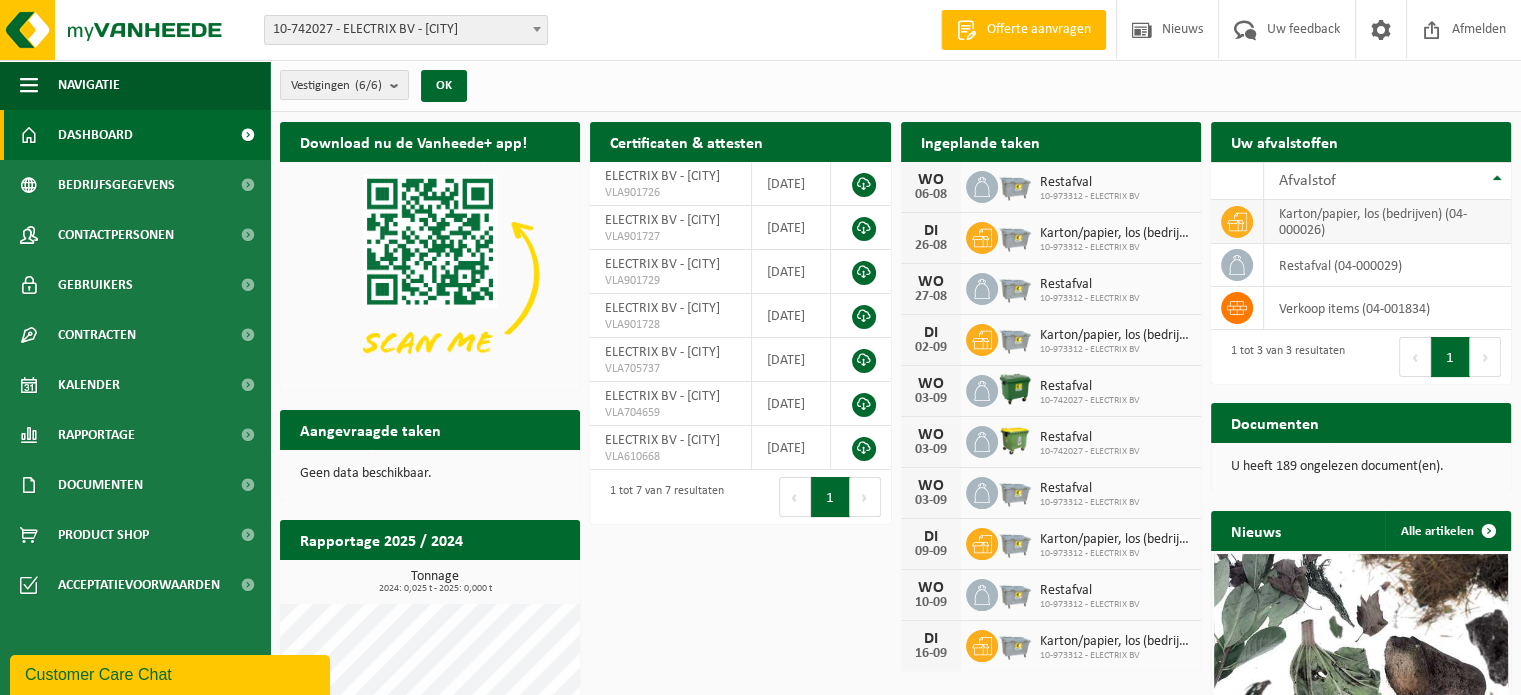 click on "karton/papier, los (bedrijven) (04-000026)" at bounding box center [1387, 222] 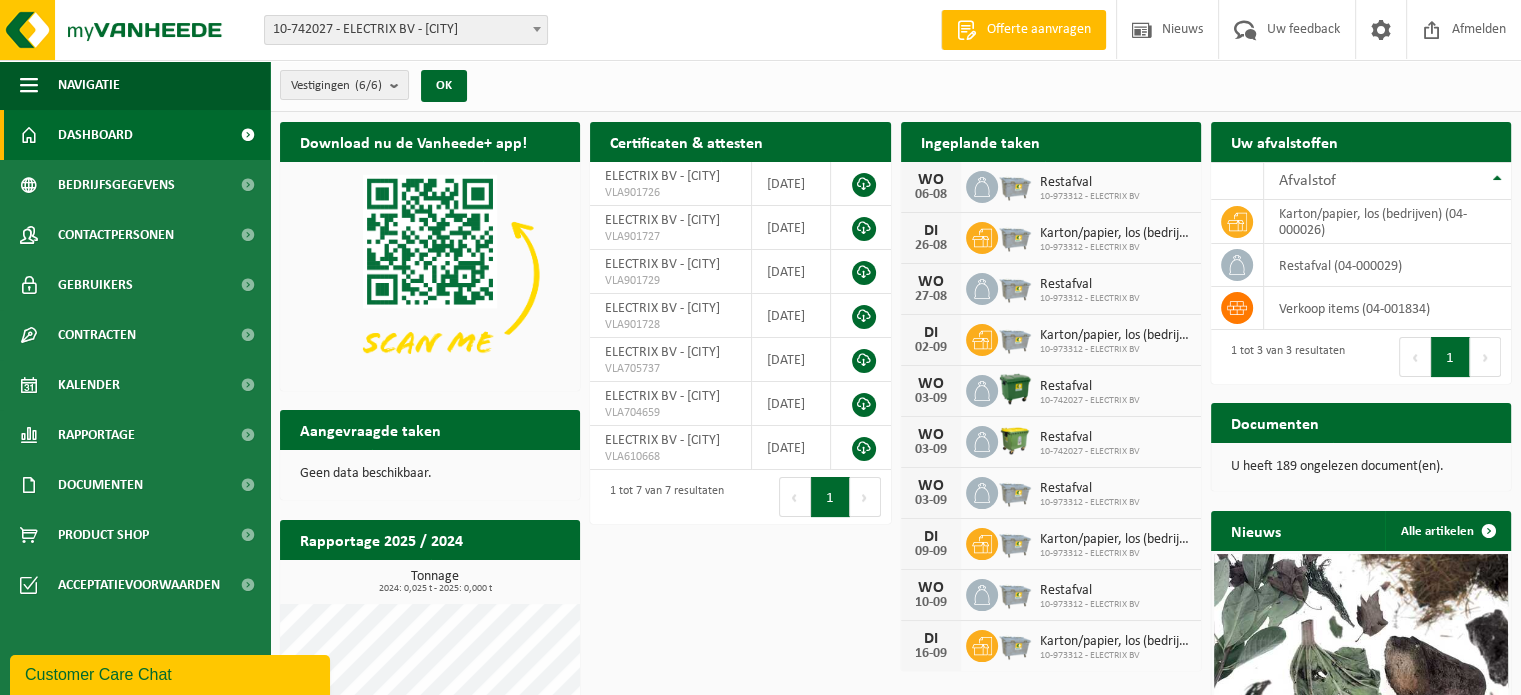 click on "Dashboard" at bounding box center (135, 135) 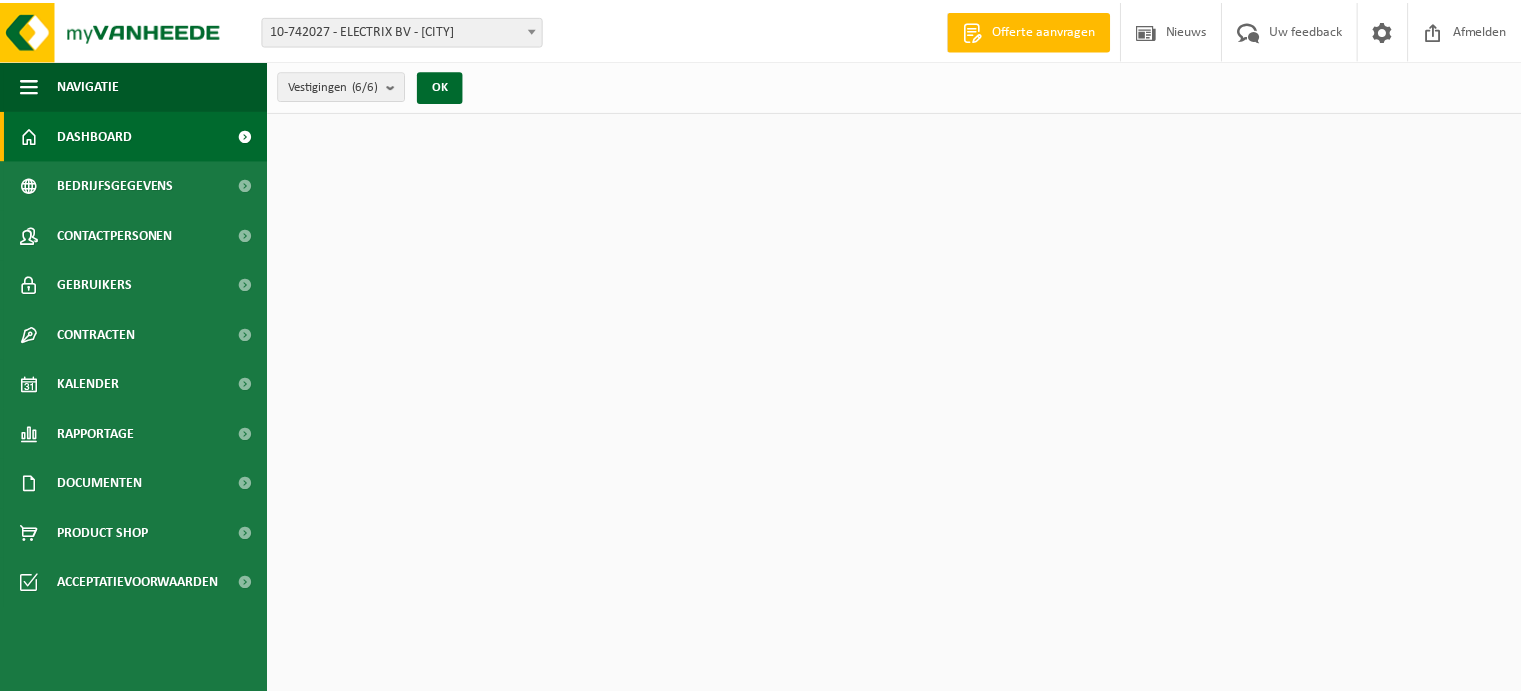 scroll, scrollTop: 0, scrollLeft: 0, axis: both 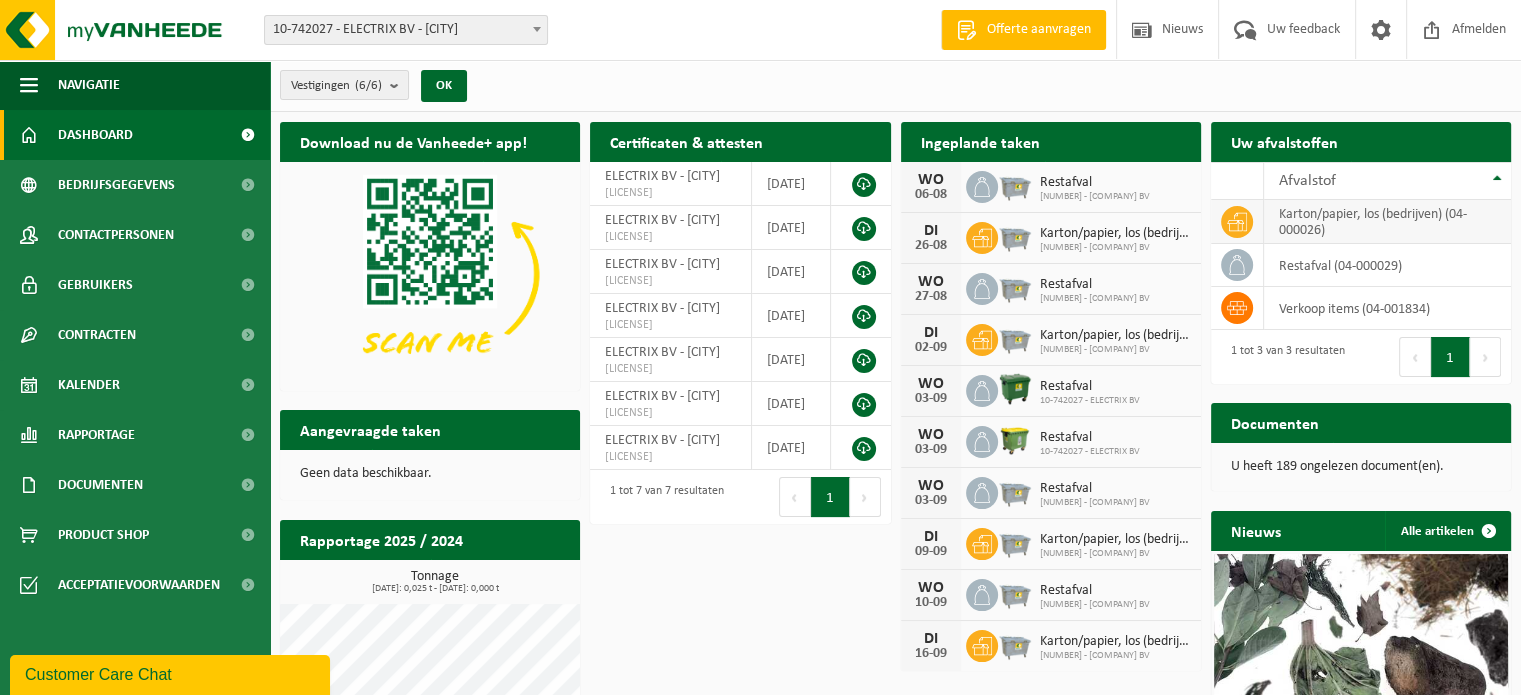 click 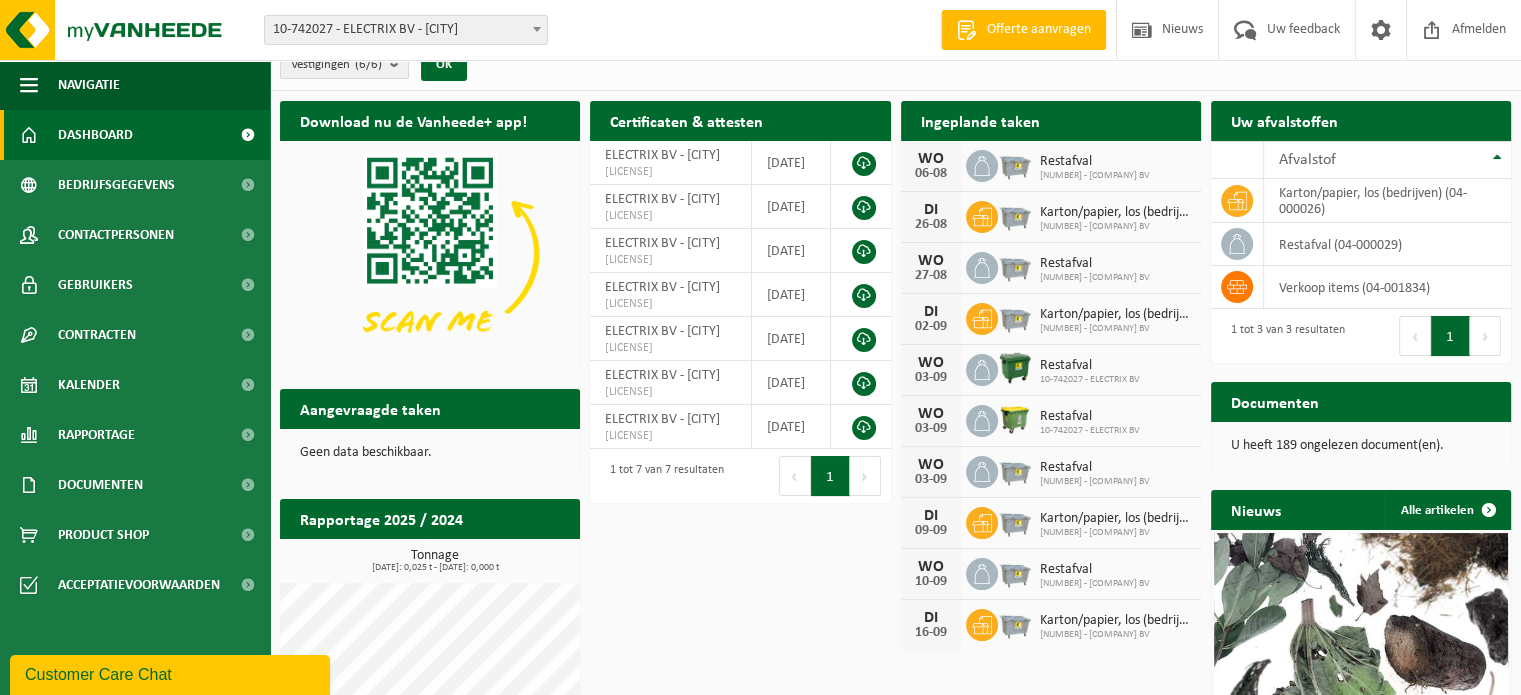 scroll, scrollTop: 0, scrollLeft: 0, axis: both 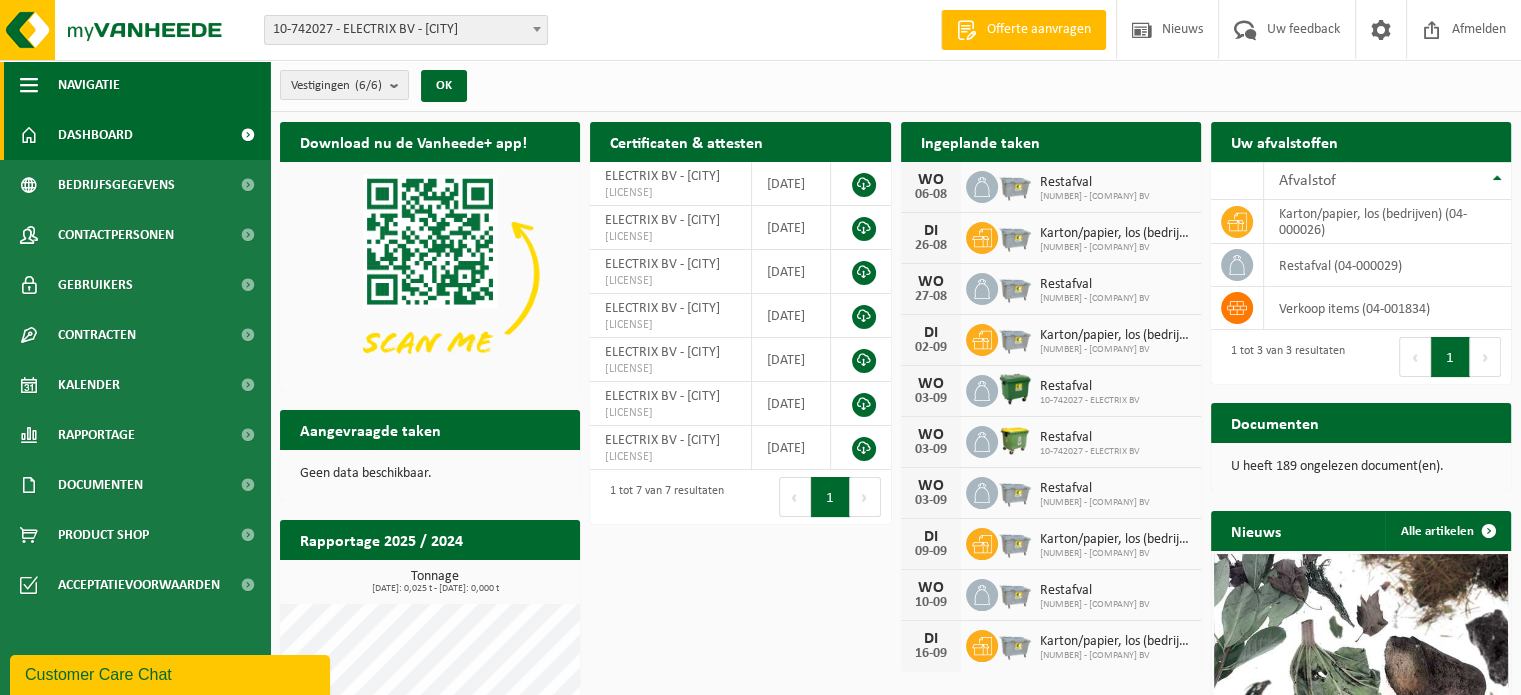 click on "Navigatie" at bounding box center [89, 85] 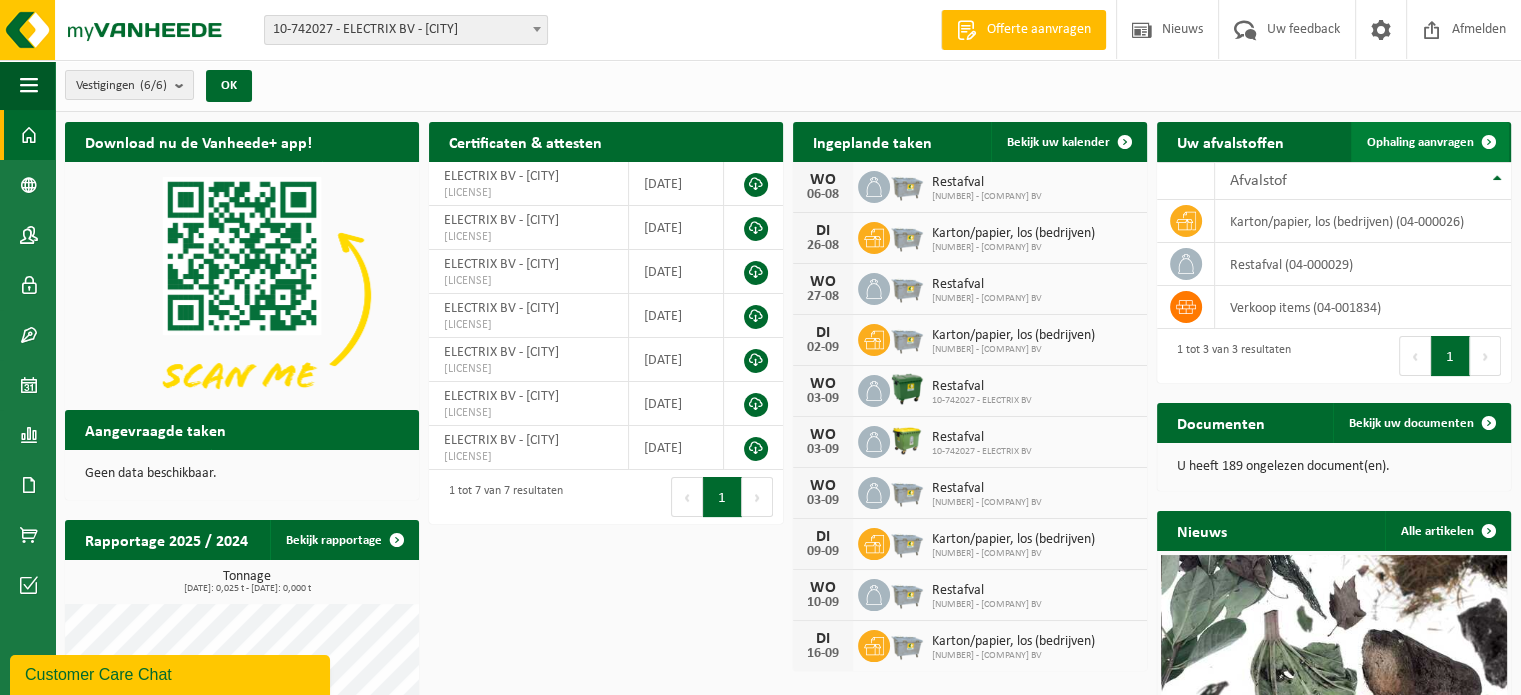 click on "Ophaling aanvragen" at bounding box center (1420, 142) 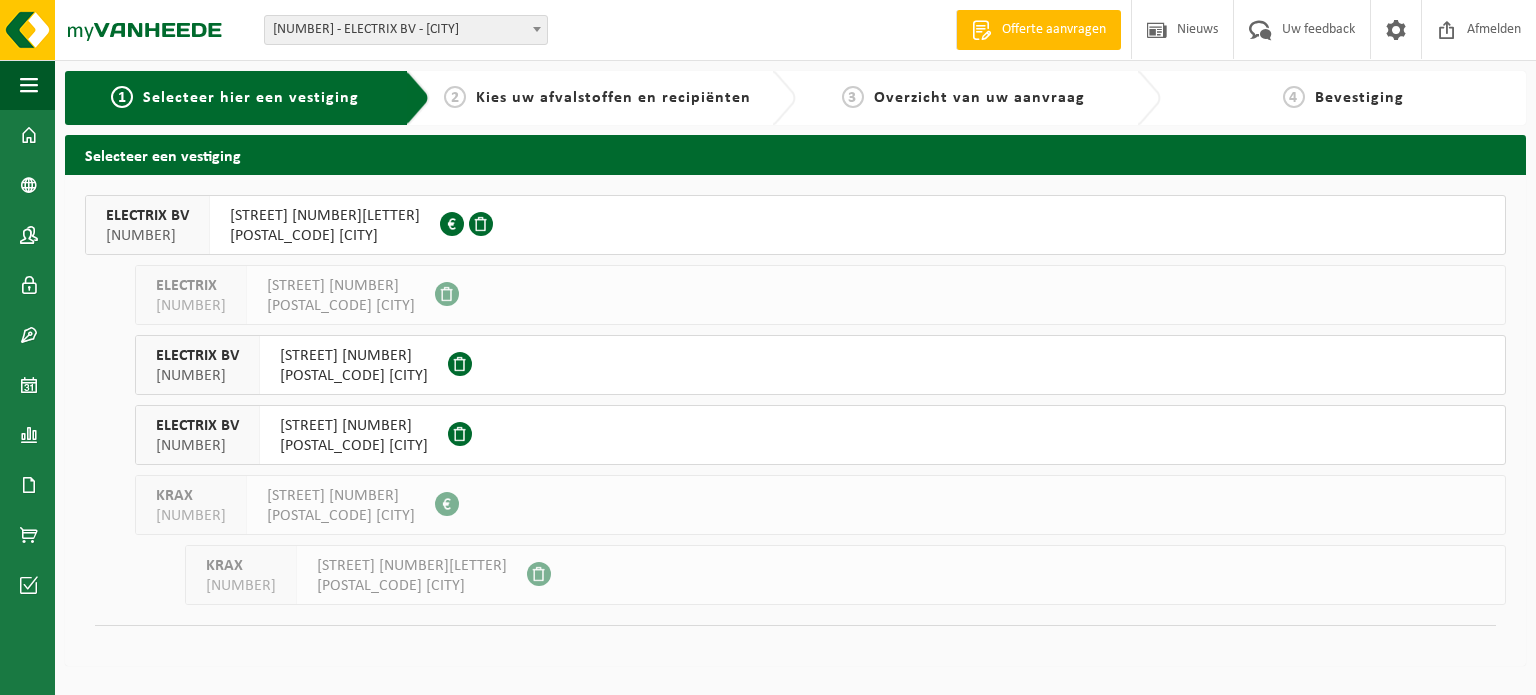 scroll, scrollTop: 0, scrollLeft: 0, axis: both 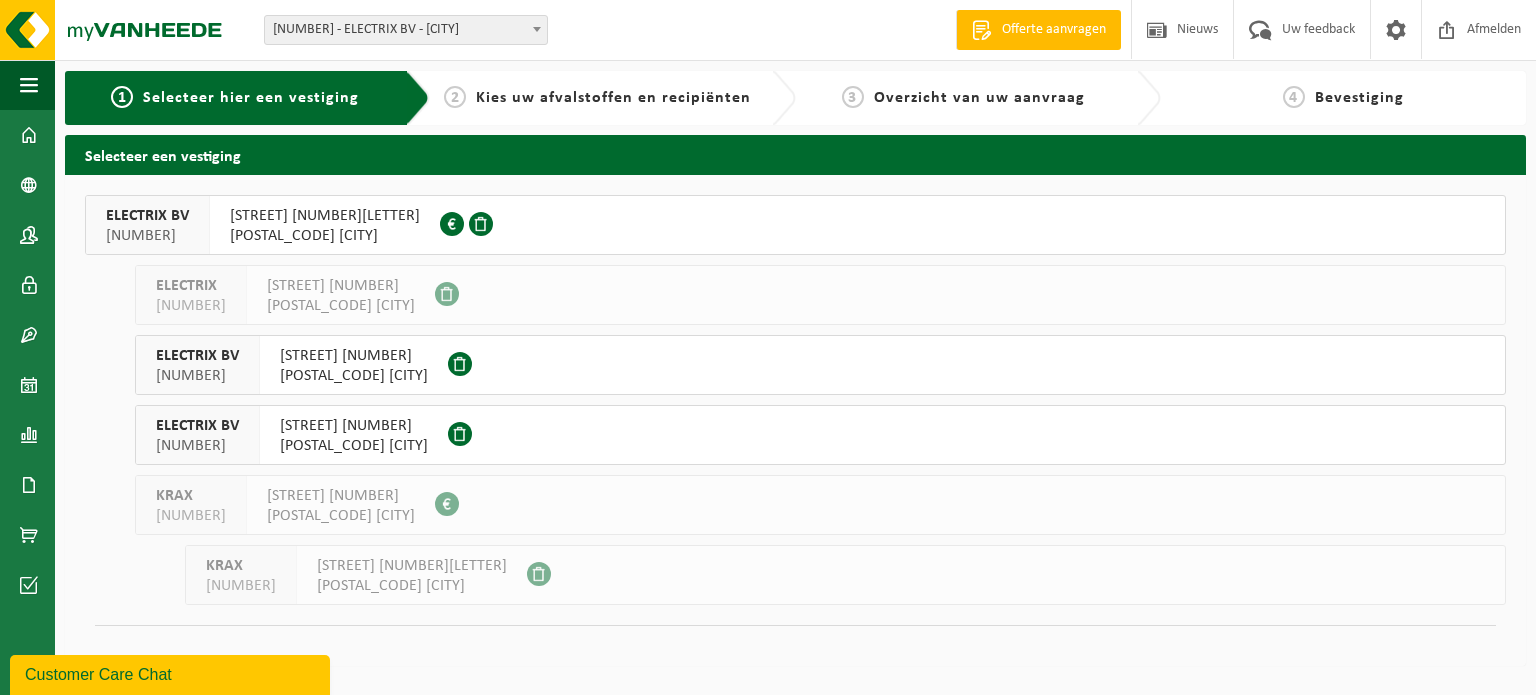 click on "[POSTAL_CODE] [CITY]" at bounding box center [354, 376] 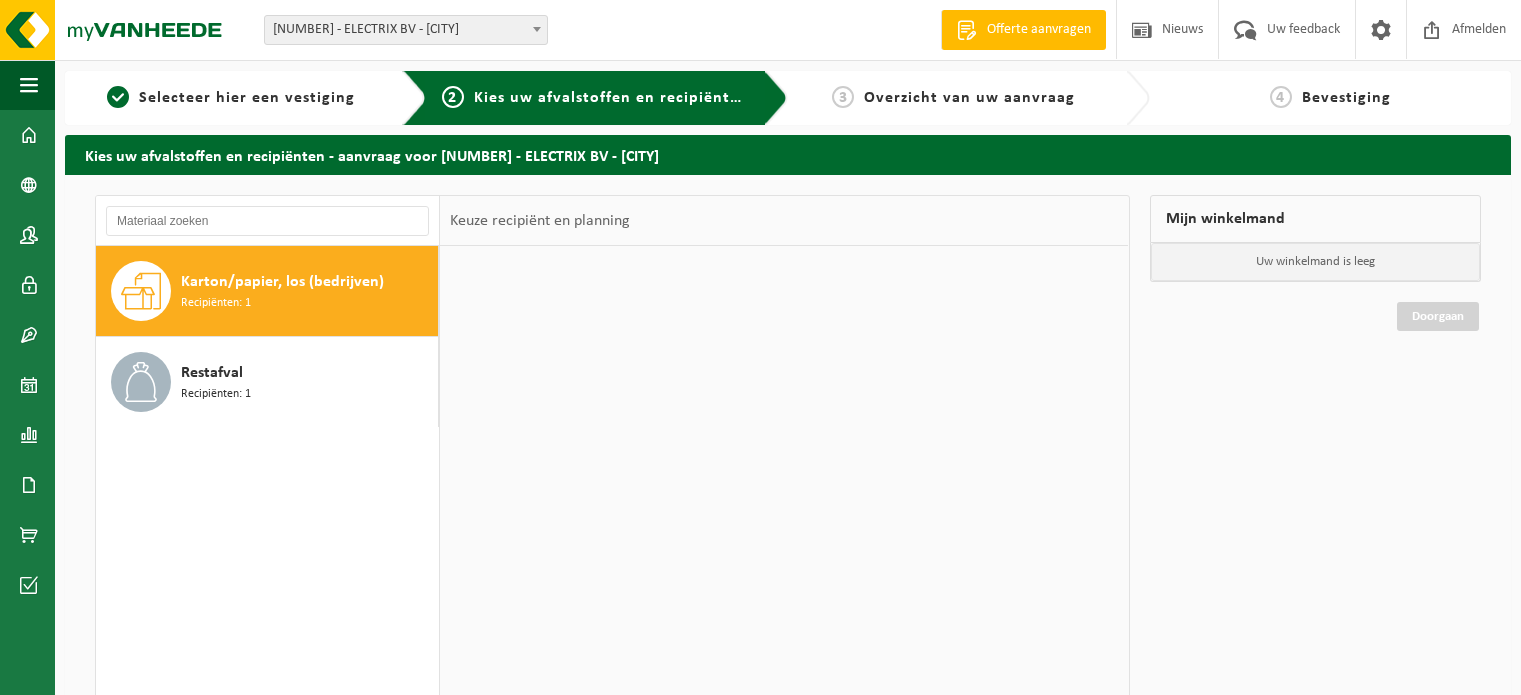 scroll, scrollTop: 0, scrollLeft: 0, axis: both 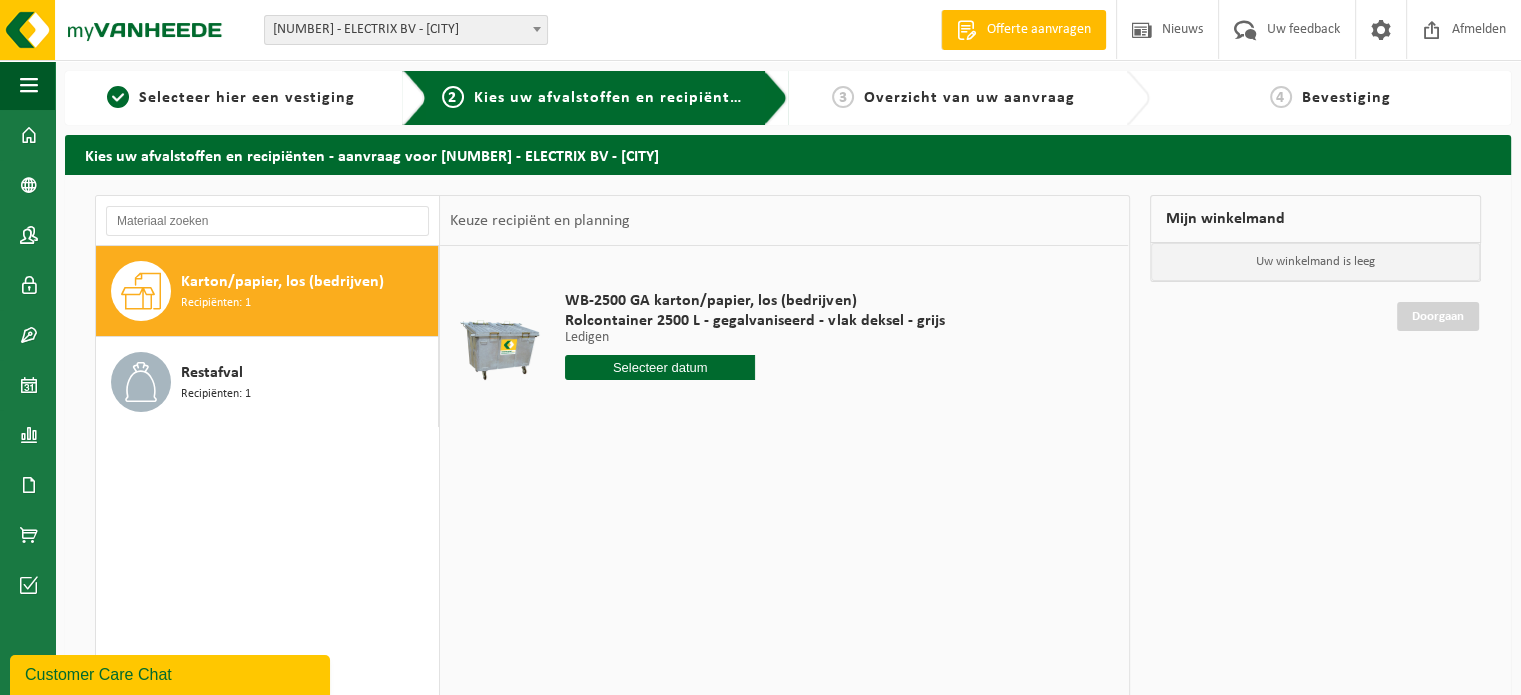 click on "Karton/papier, los (bedrijven)" at bounding box center (282, 282) 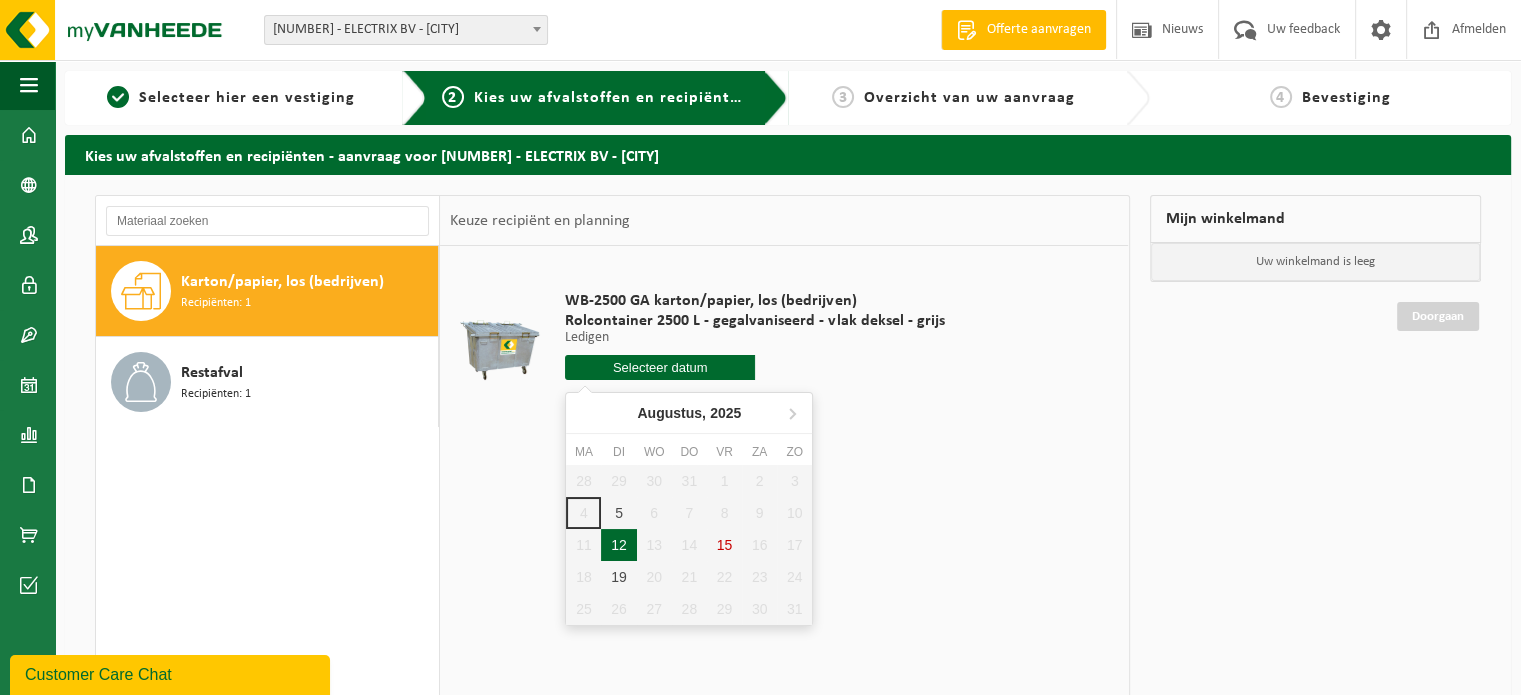 click on "12" at bounding box center [618, 545] 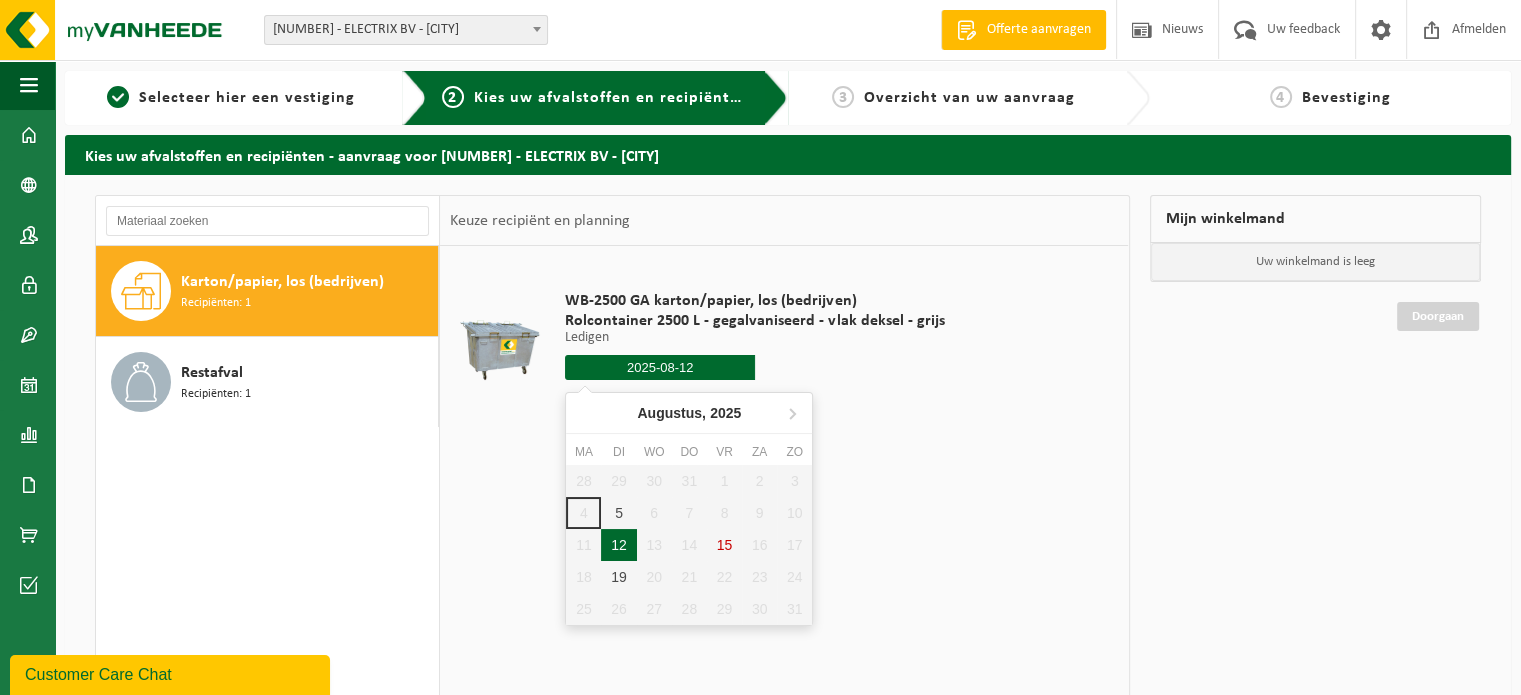 type on "Van 2025-08-12" 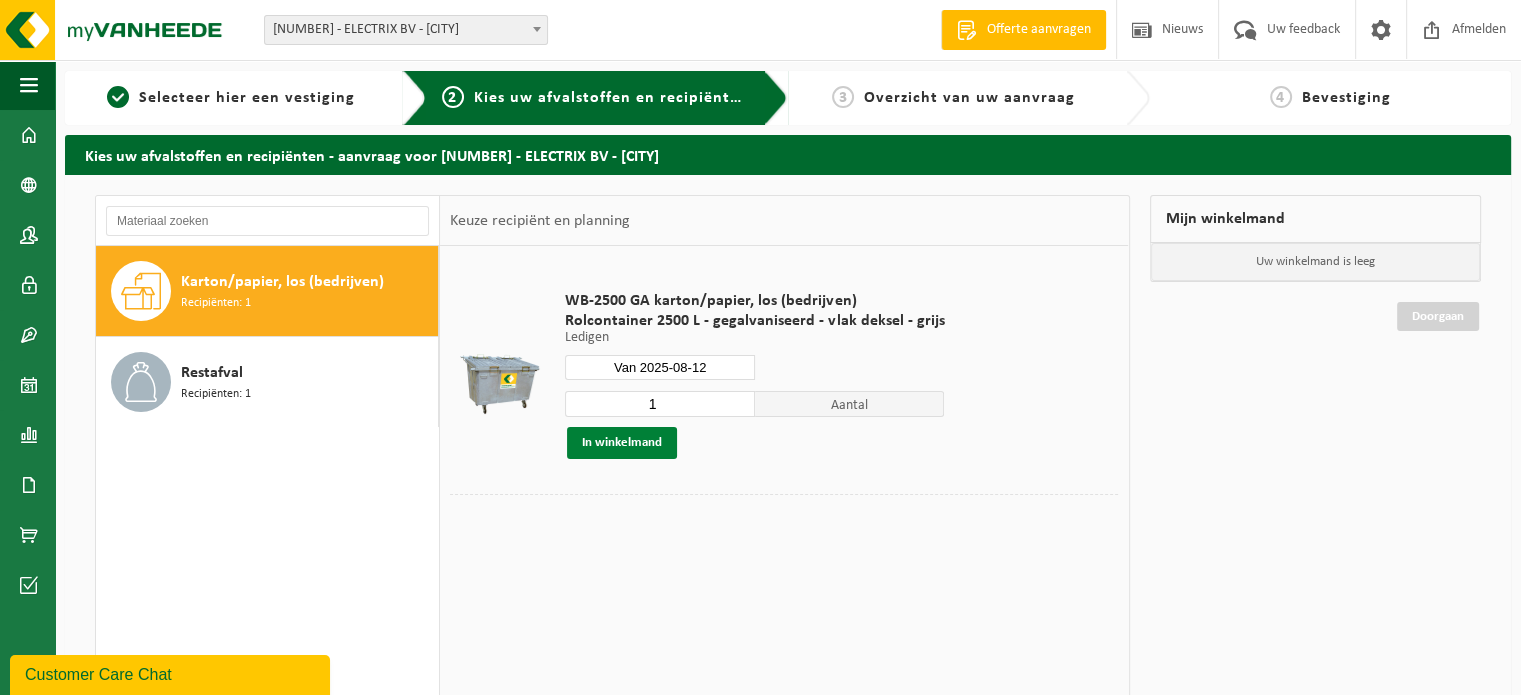 click on "In winkelmand" at bounding box center (622, 443) 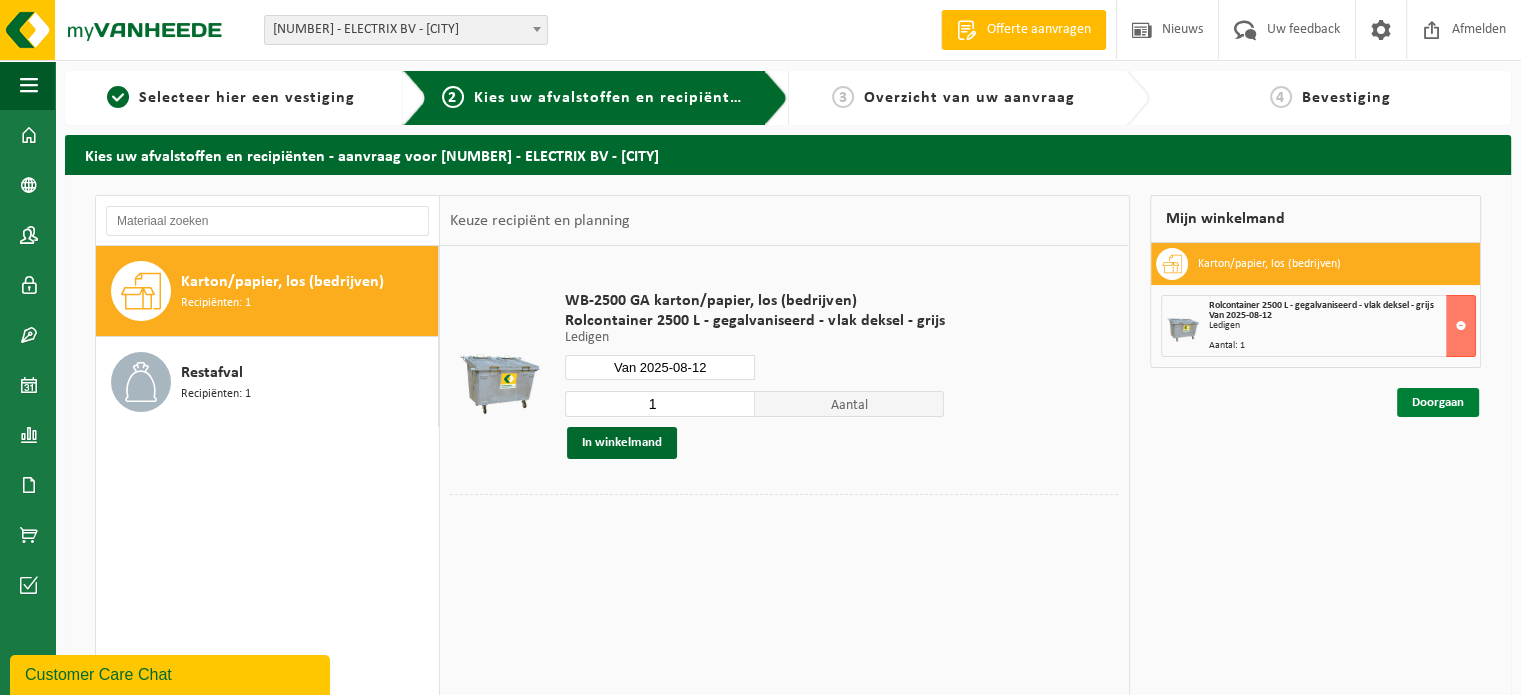 click on "Doorgaan" at bounding box center (1438, 402) 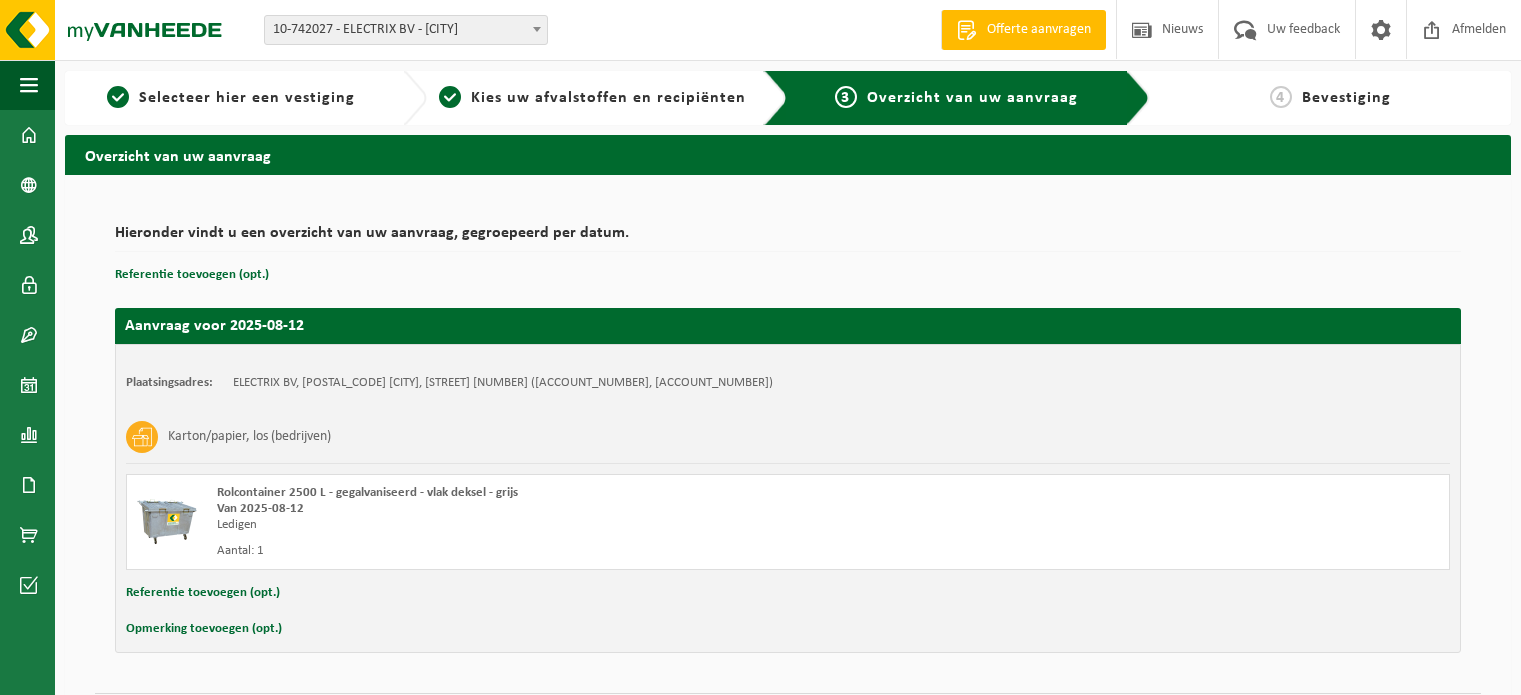 scroll, scrollTop: 0, scrollLeft: 0, axis: both 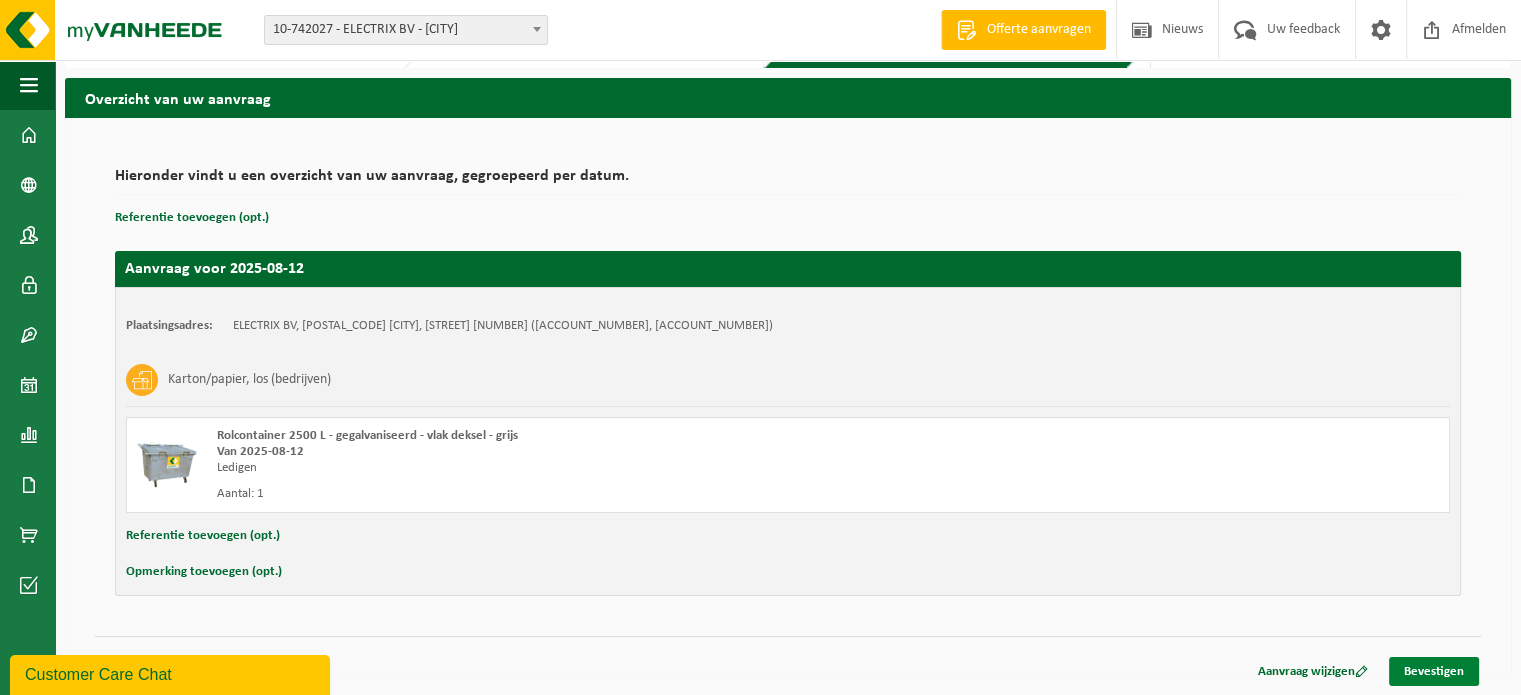 click on "Bevestigen" at bounding box center (1434, 671) 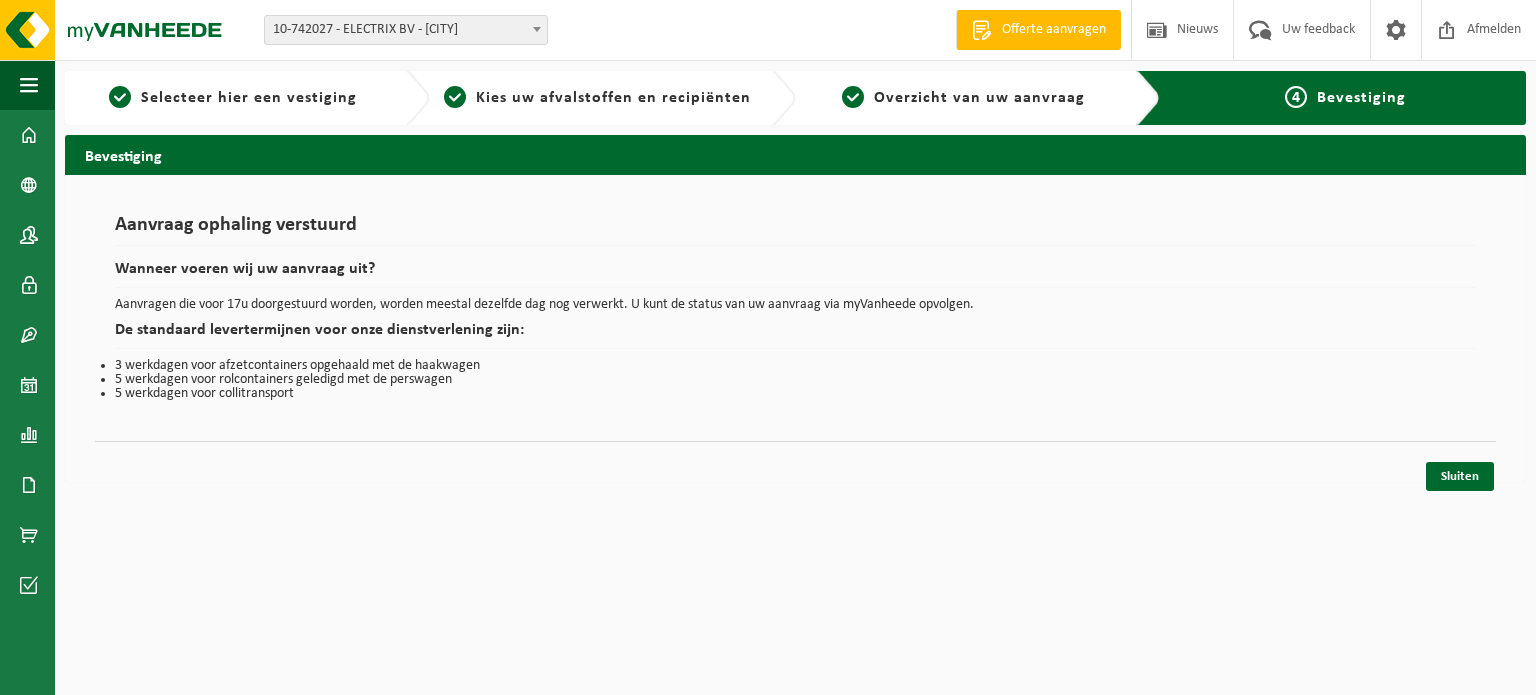 scroll, scrollTop: 0, scrollLeft: 0, axis: both 